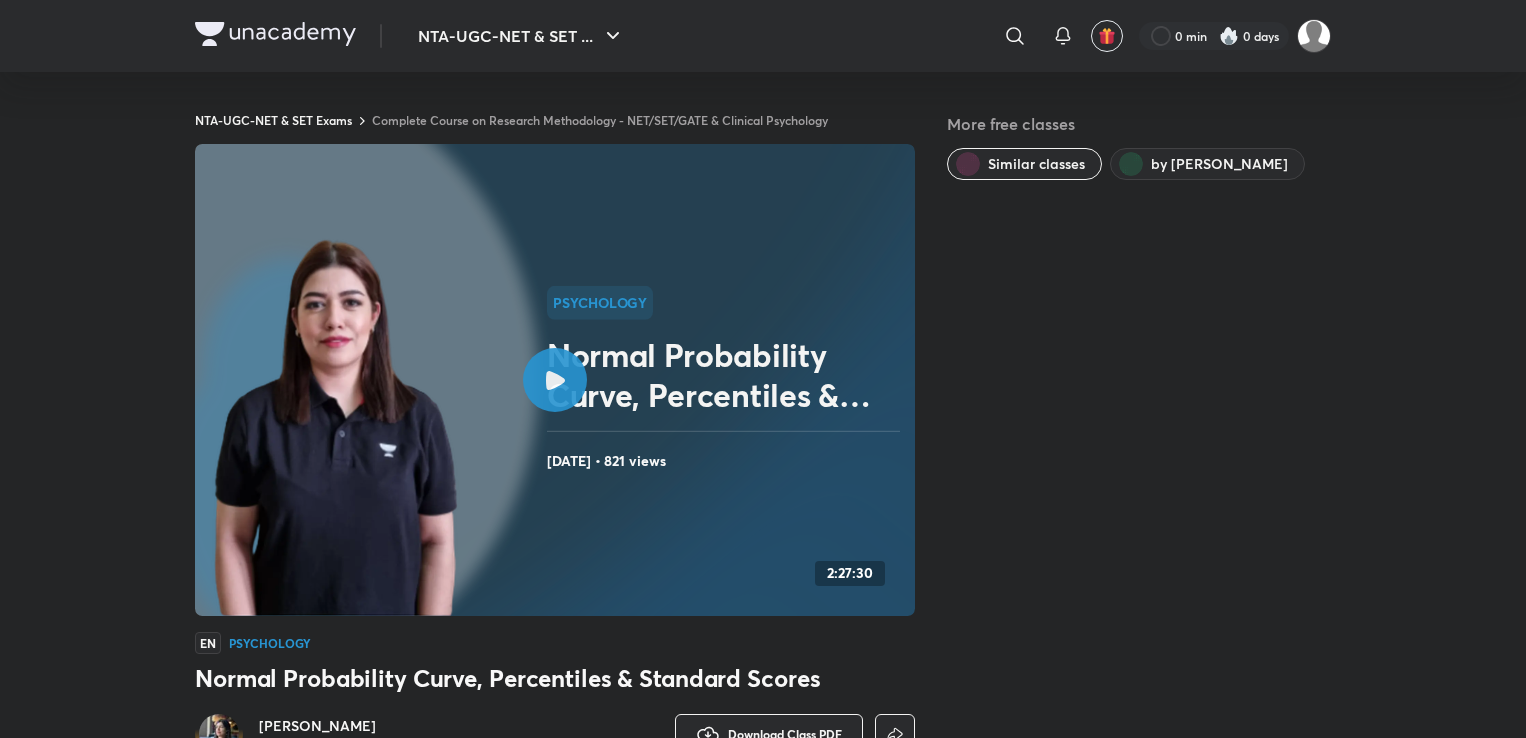 scroll, scrollTop: 0, scrollLeft: 0, axis: both 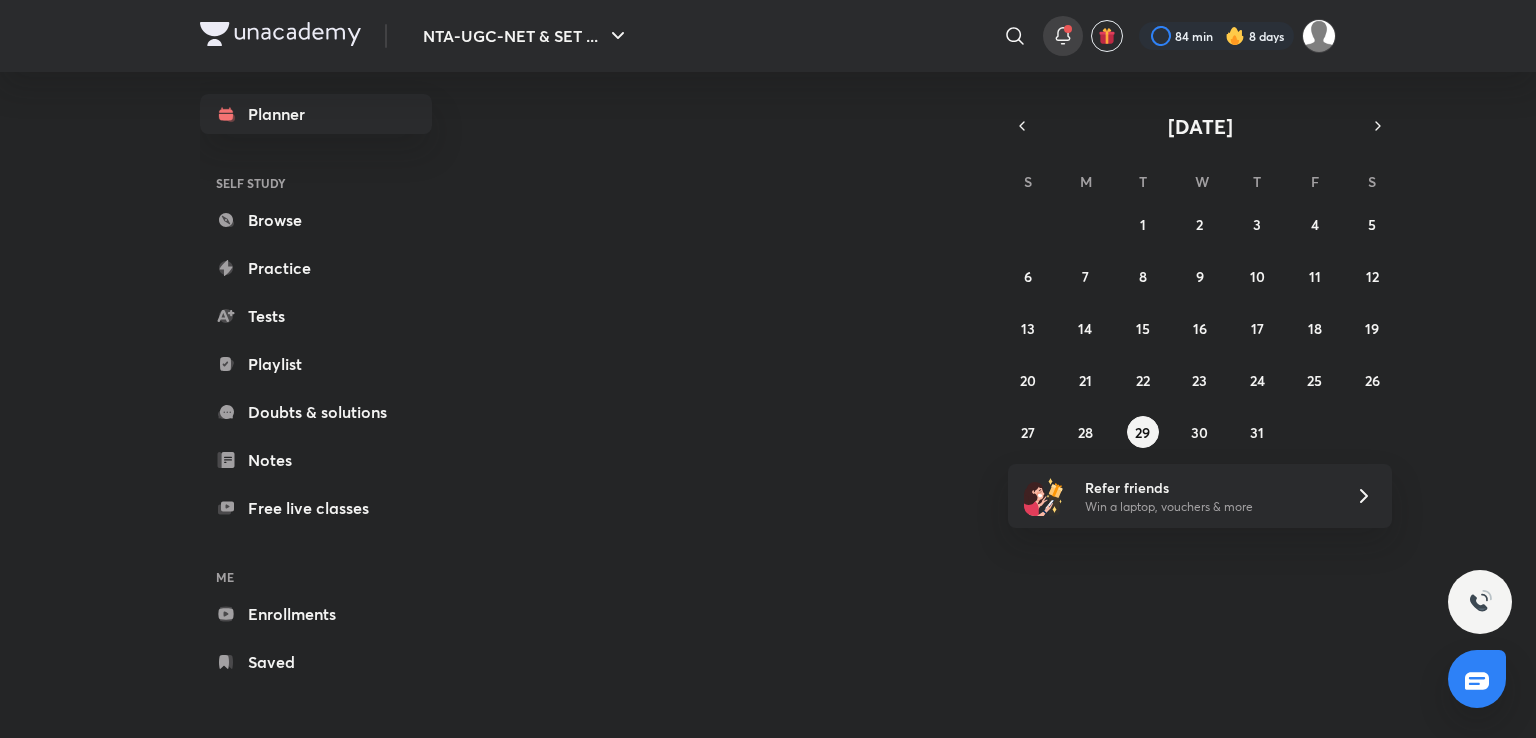 click 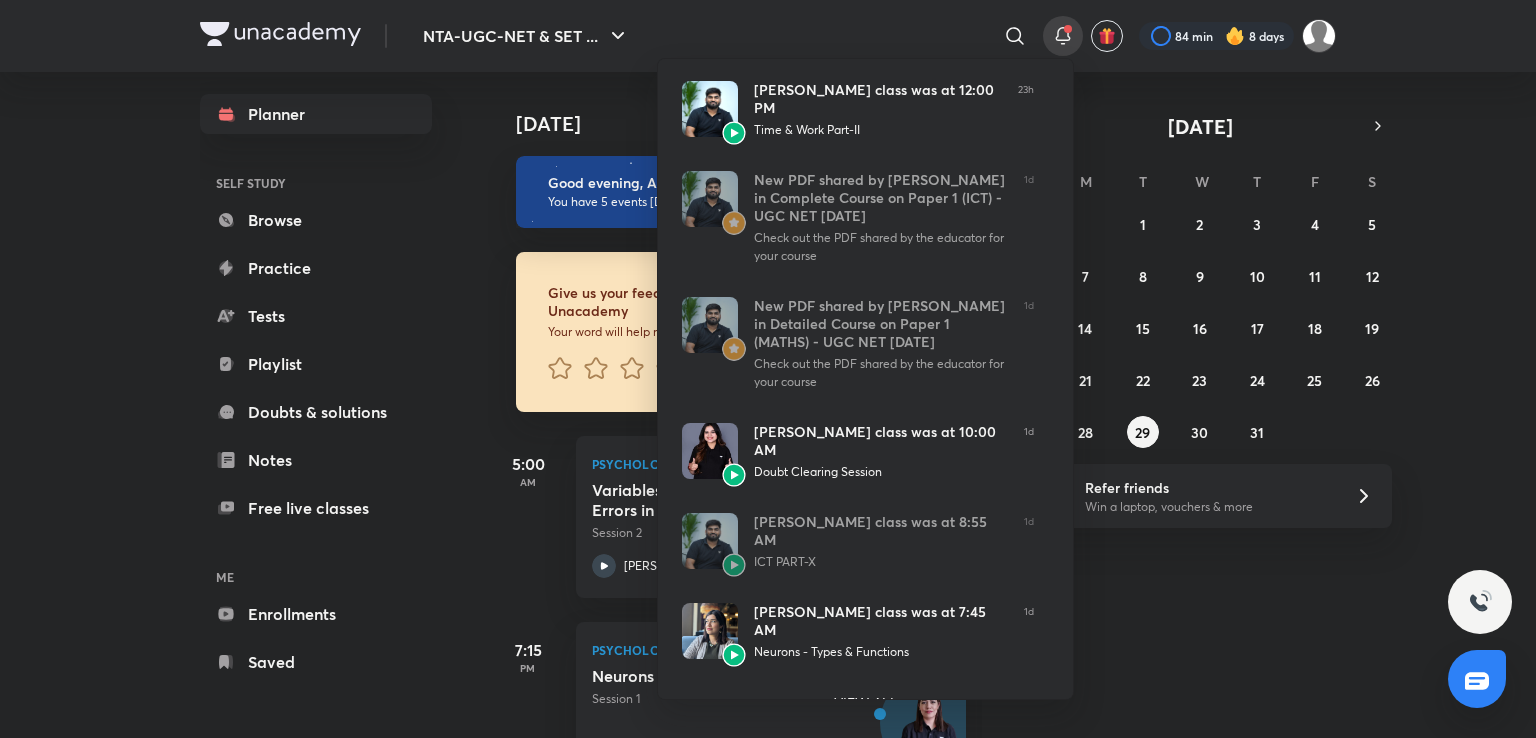 scroll, scrollTop: 458, scrollLeft: 0, axis: vertical 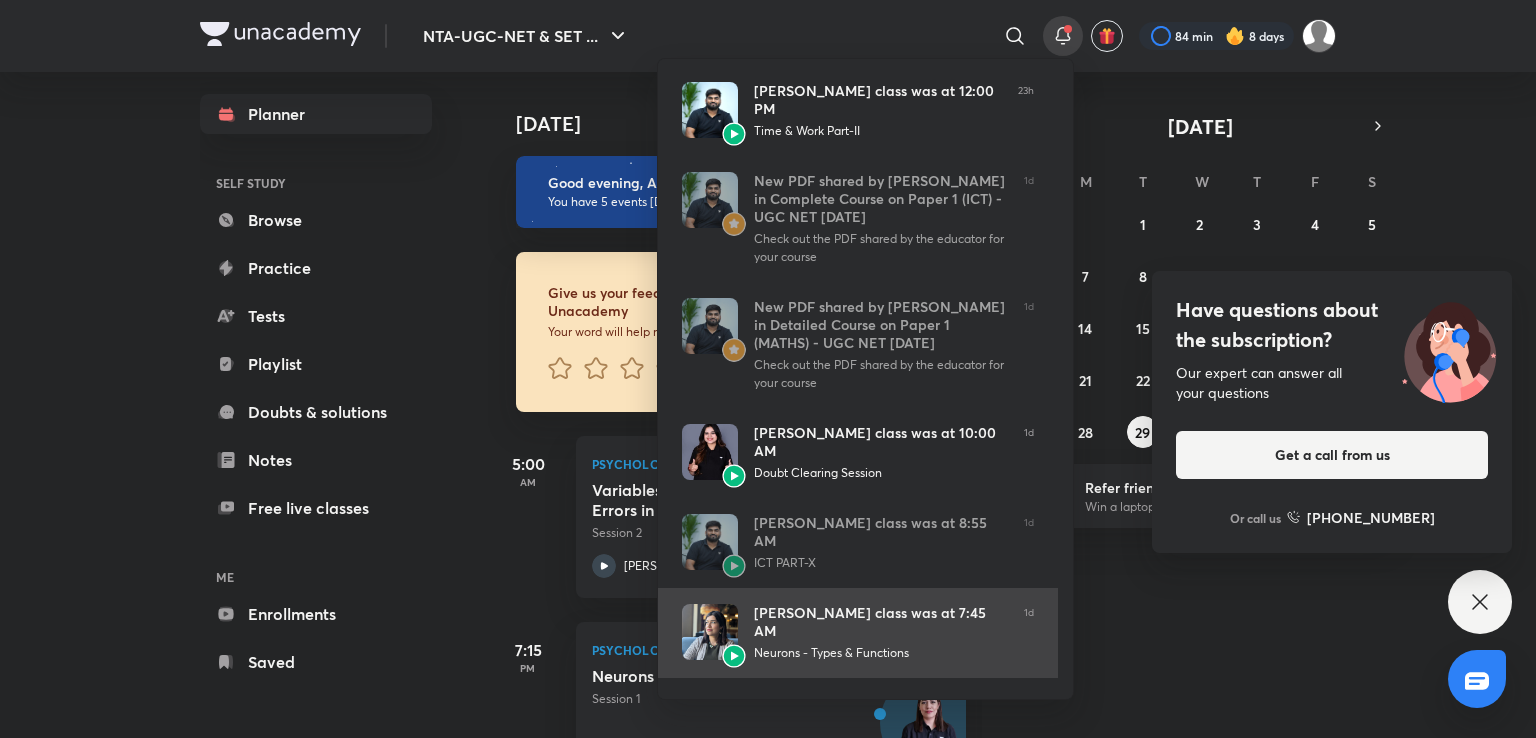 click on "Hafsa Malik’s class was at 7:45 AM Neurons - Types & Functions" at bounding box center (881, 633) 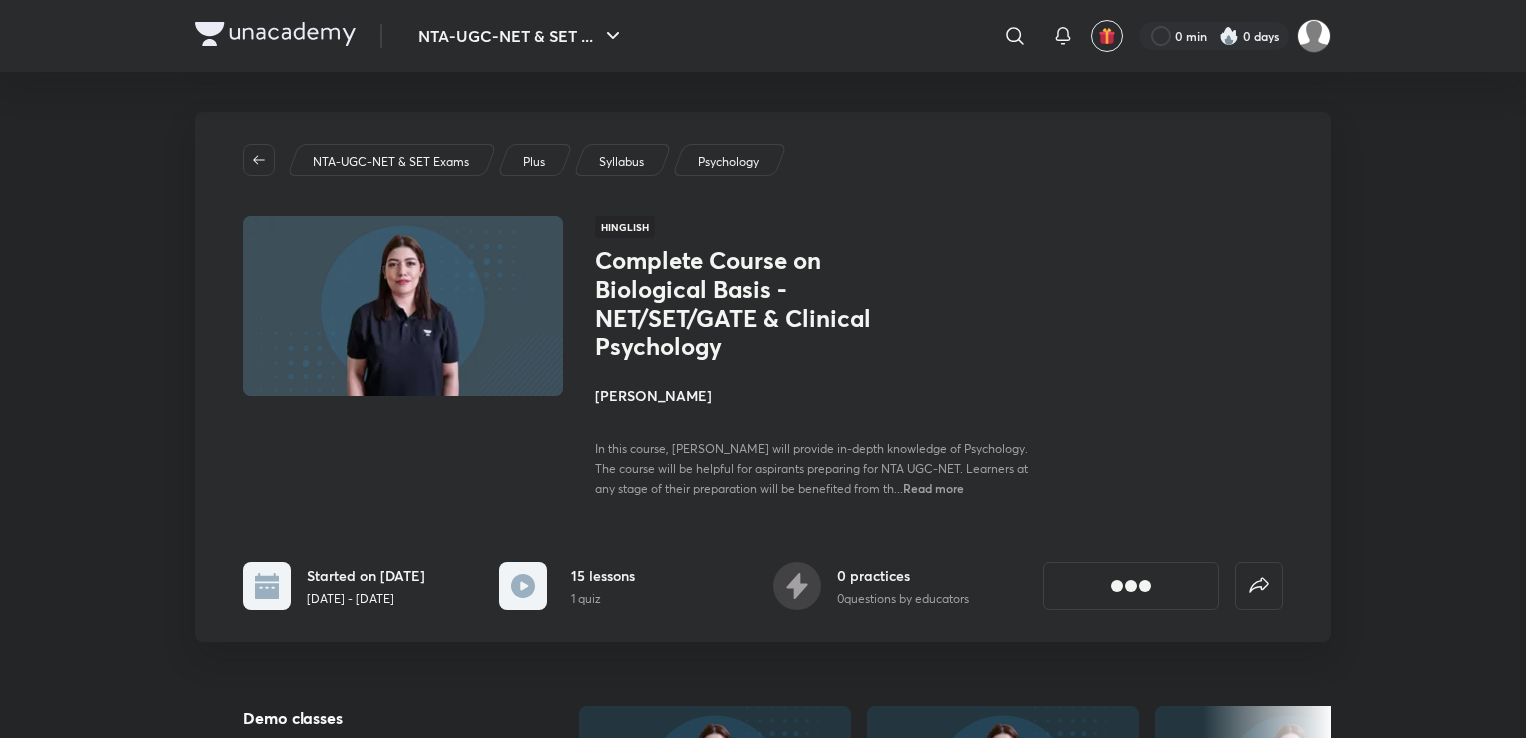 scroll, scrollTop: 0, scrollLeft: 0, axis: both 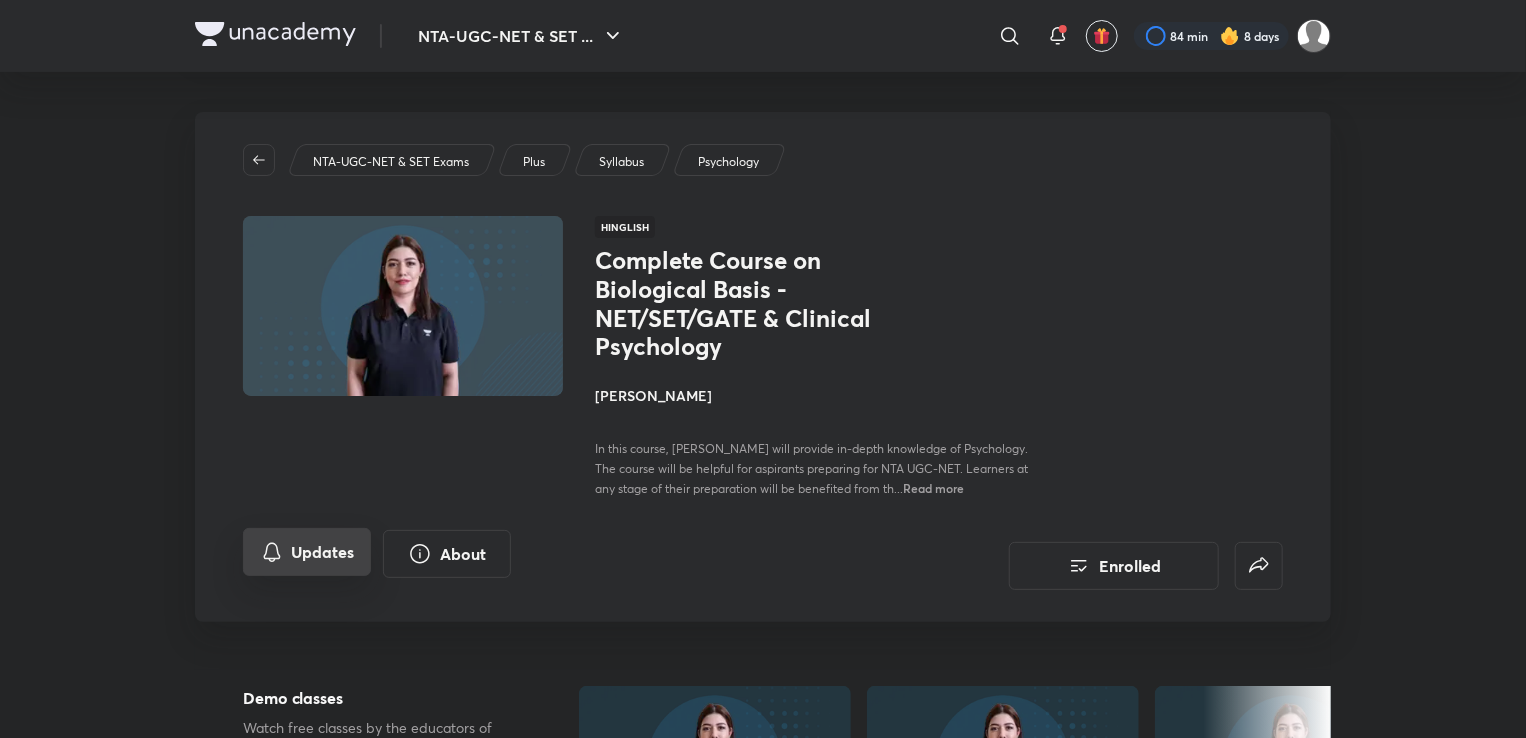 click on "Updates" at bounding box center [307, 552] 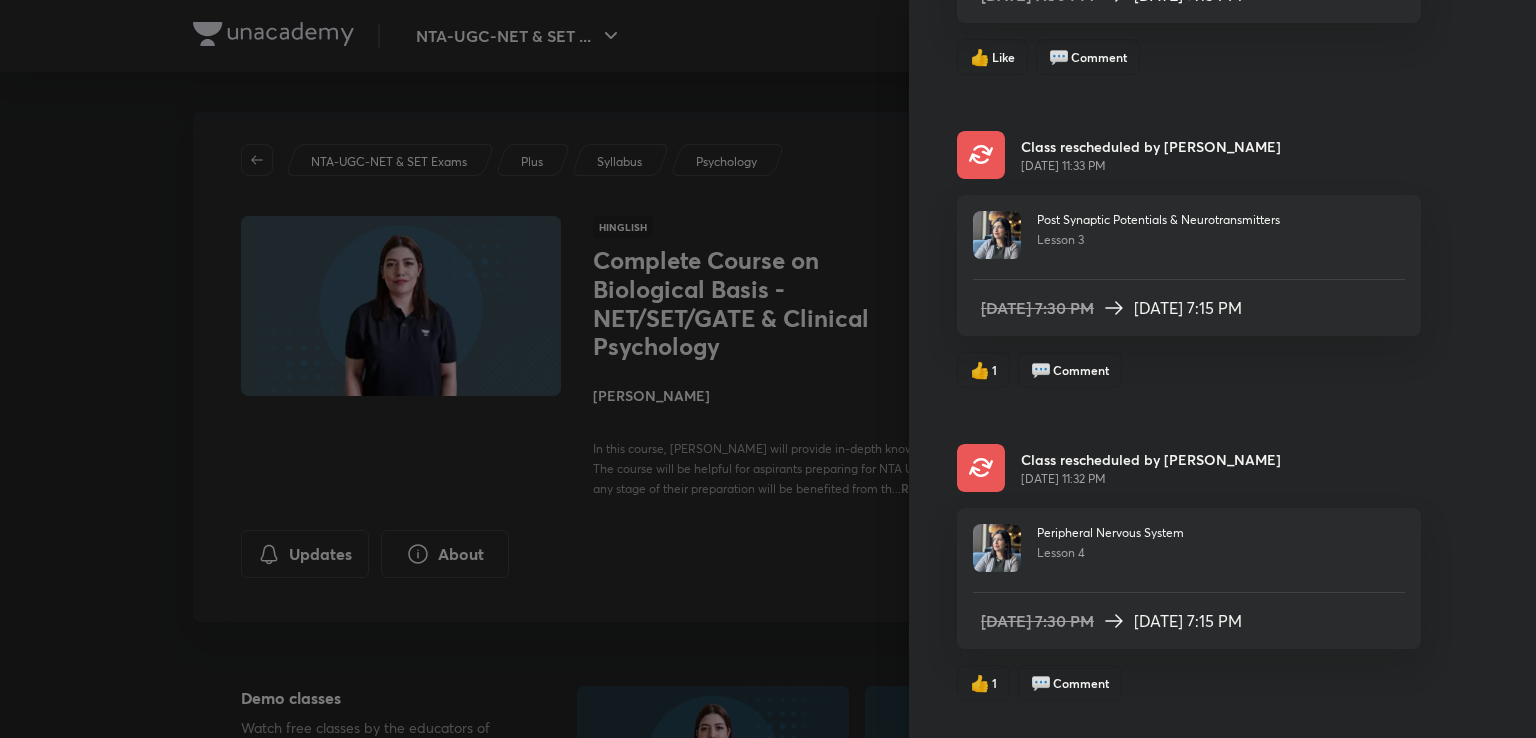 scroll, scrollTop: 0, scrollLeft: 0, axis: both 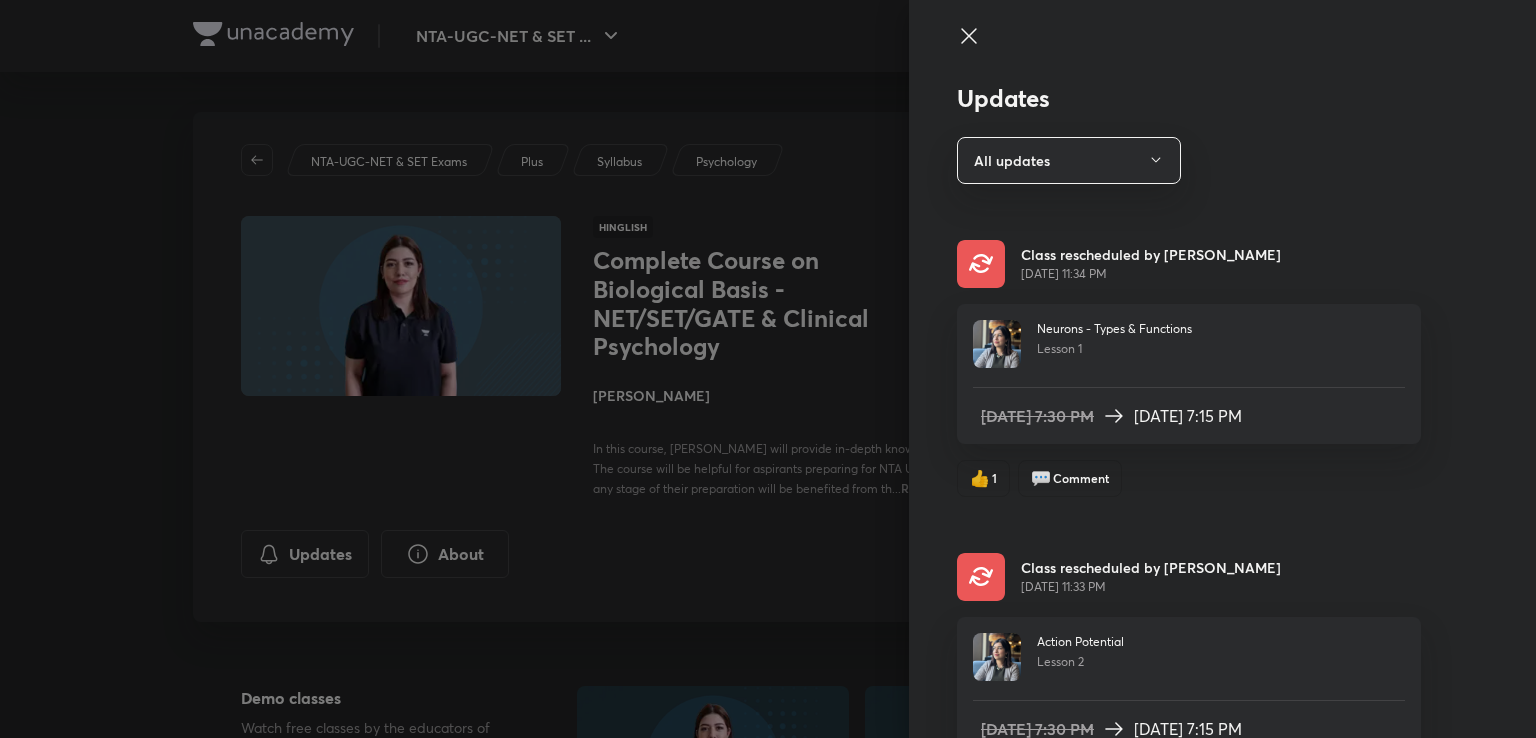 click on "Class rescheduled by Hafsa Malik" at bounding box center (1151, 254) 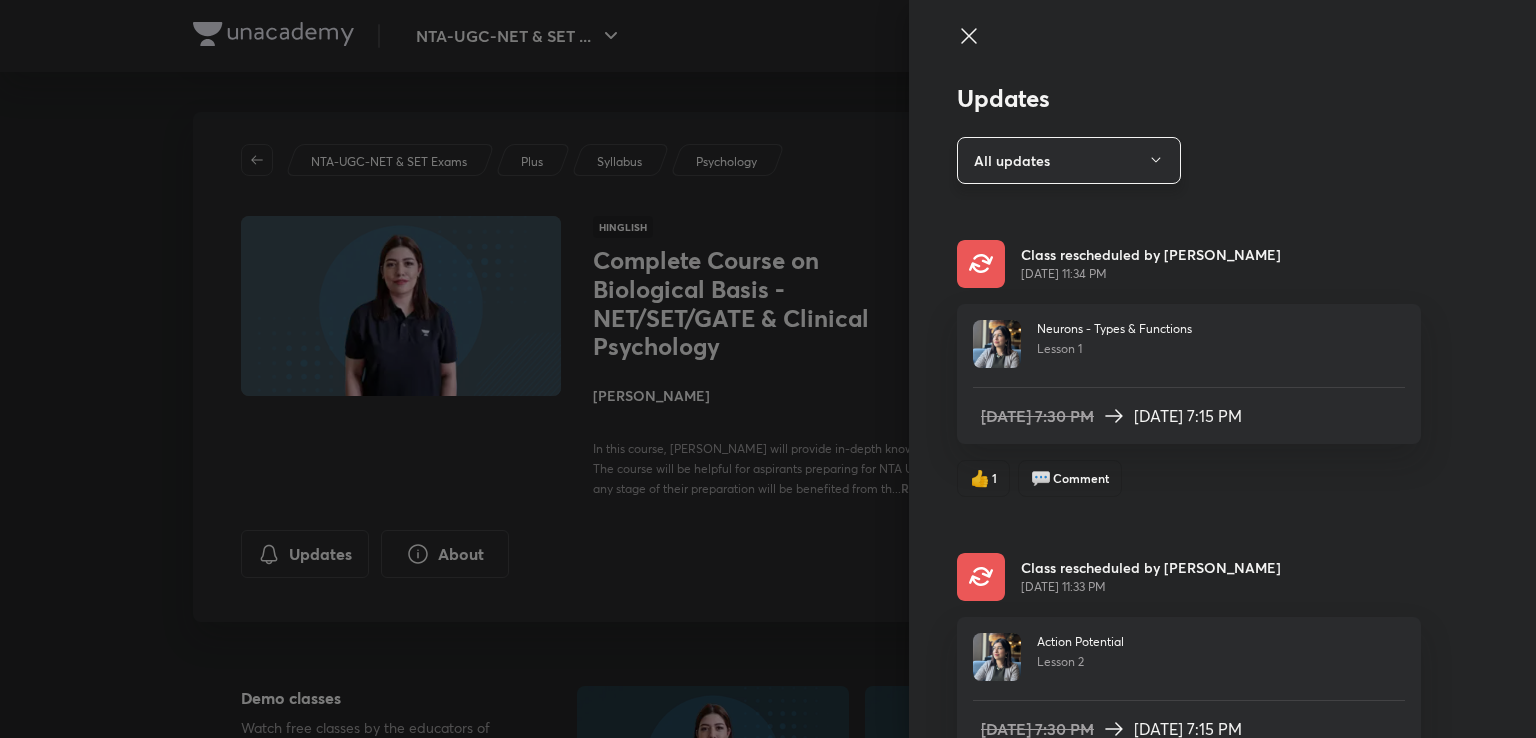 click on "All updates" at bounding box center (1069, 160) 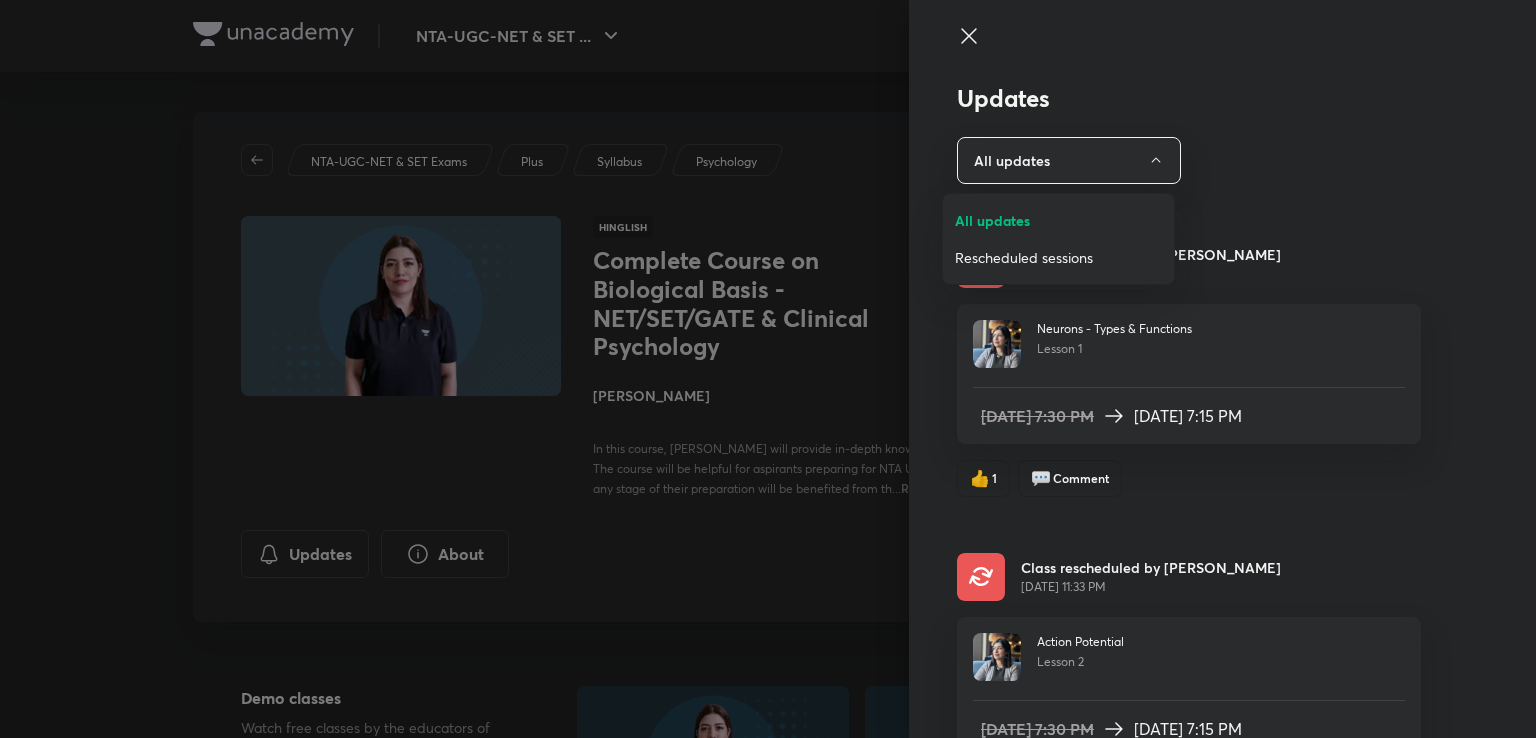 click on "All updates" at bounding box center [1058, 220] 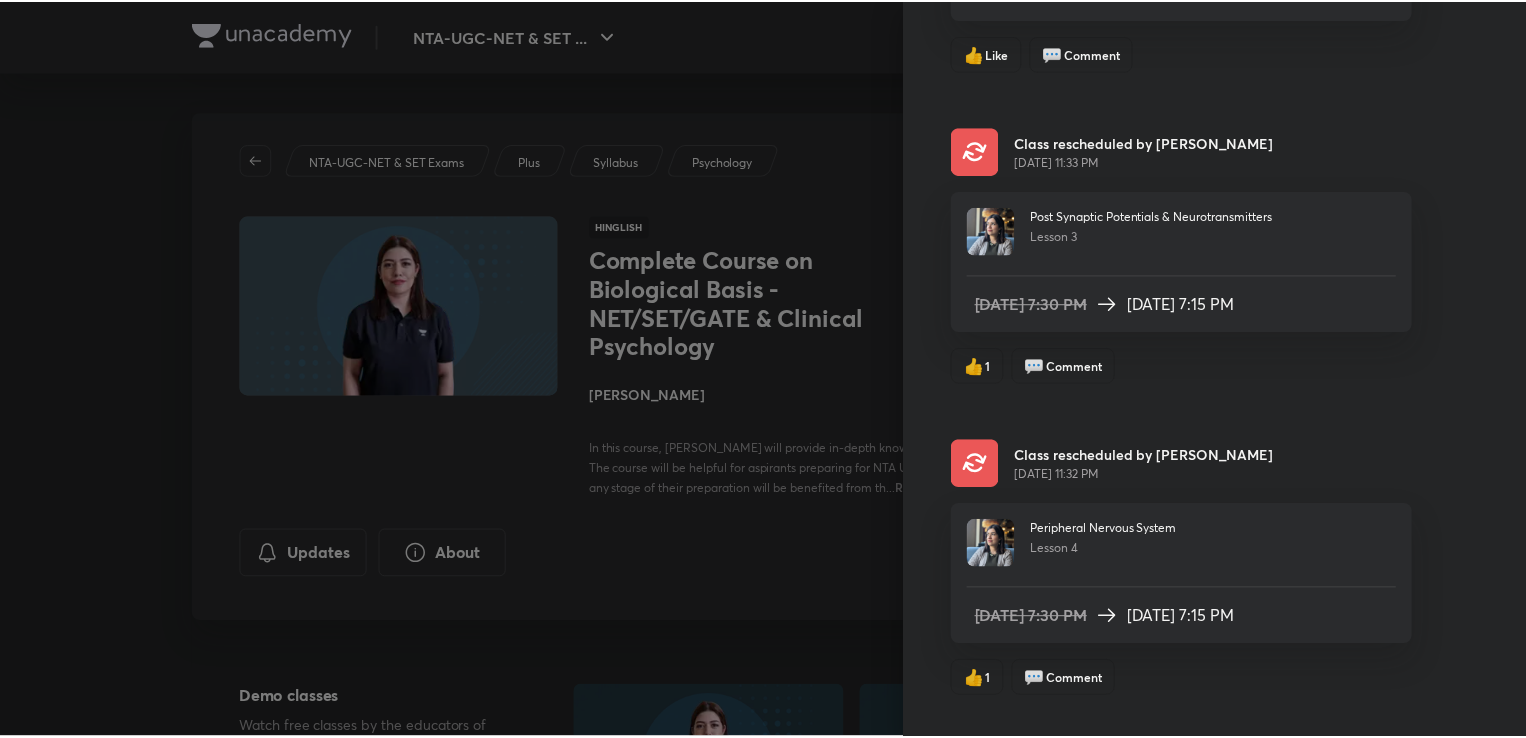 scroll, scrollTop: 739, scrollLeft: 0, axis: vertical 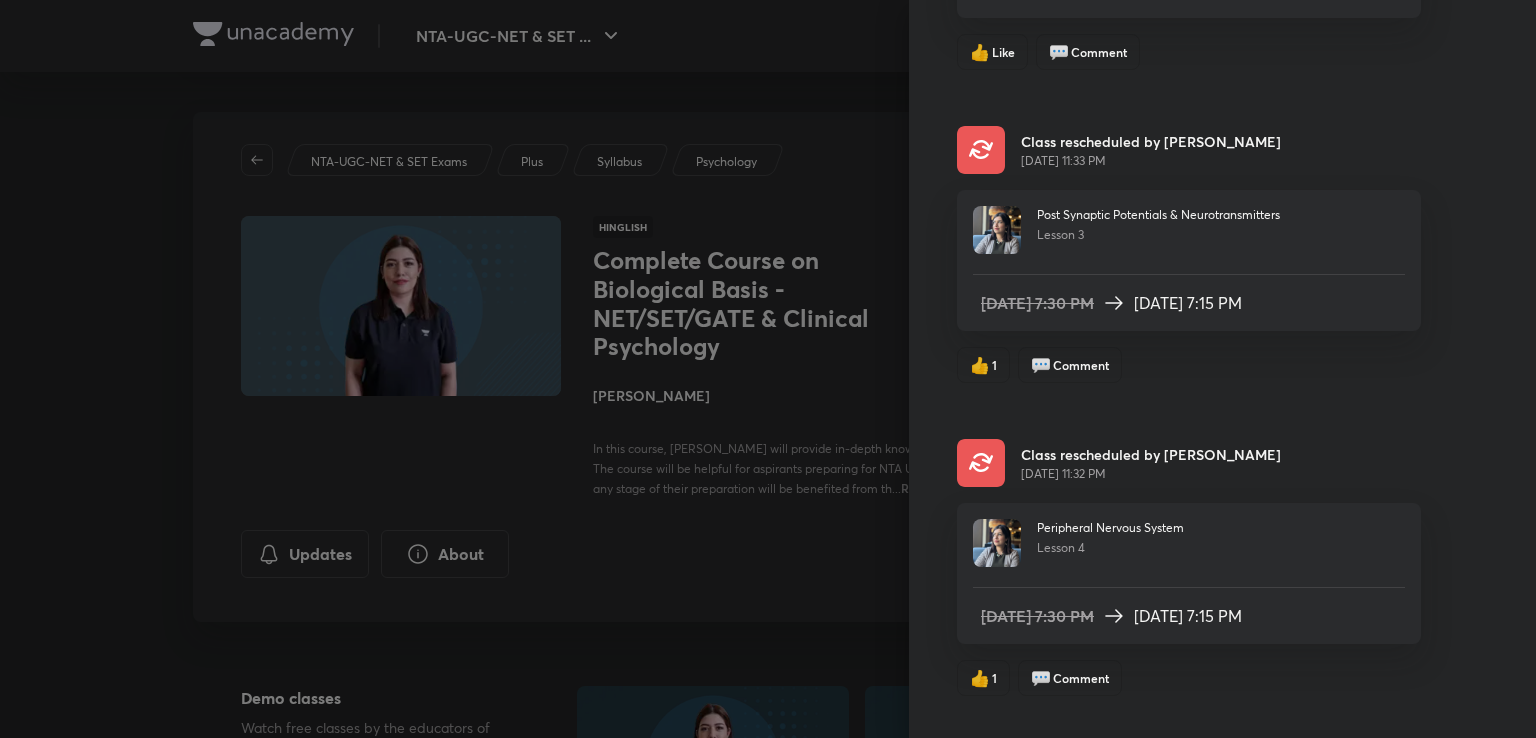 click at bounding box center [768, 369] 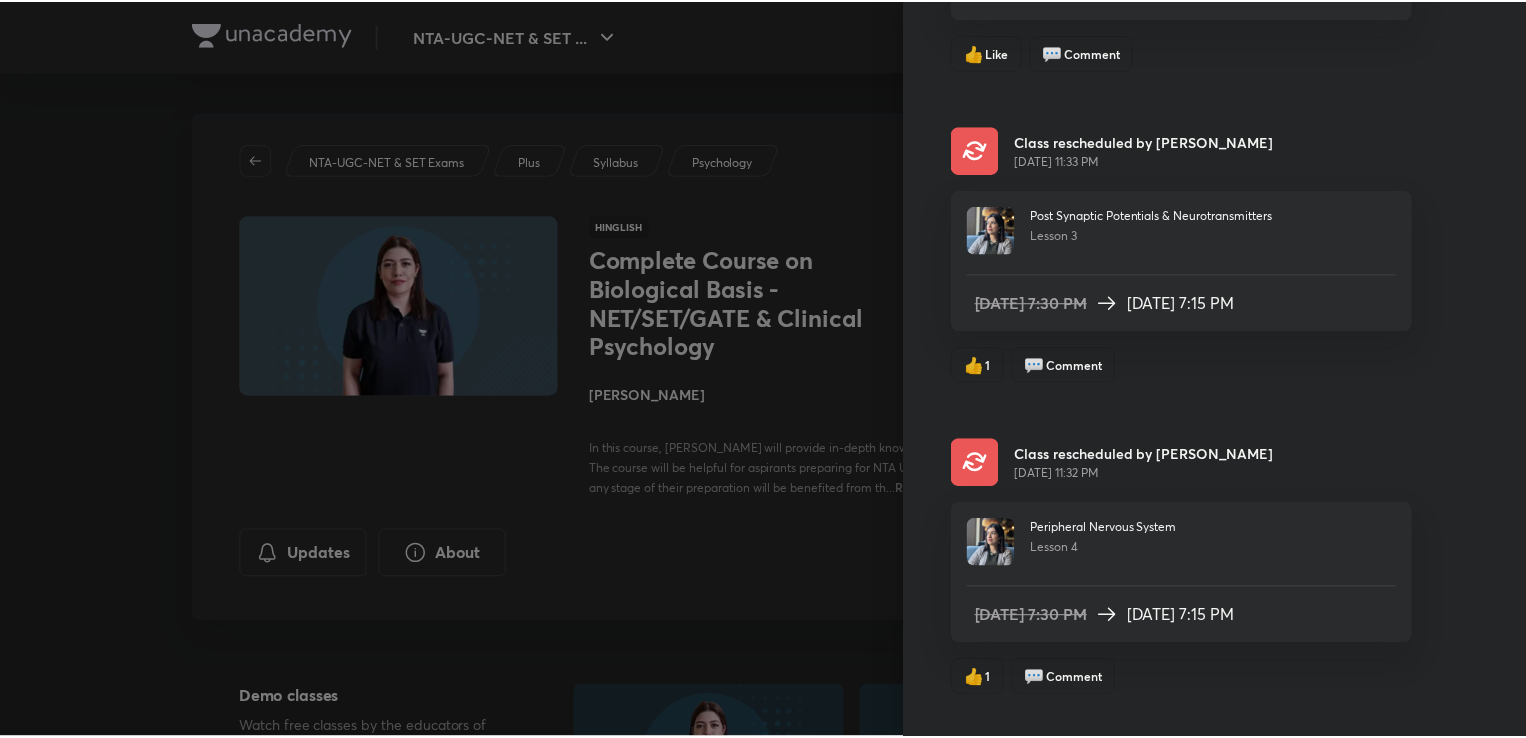 scroll, scrollTop: 0, scrollLeft: 0, axis: both 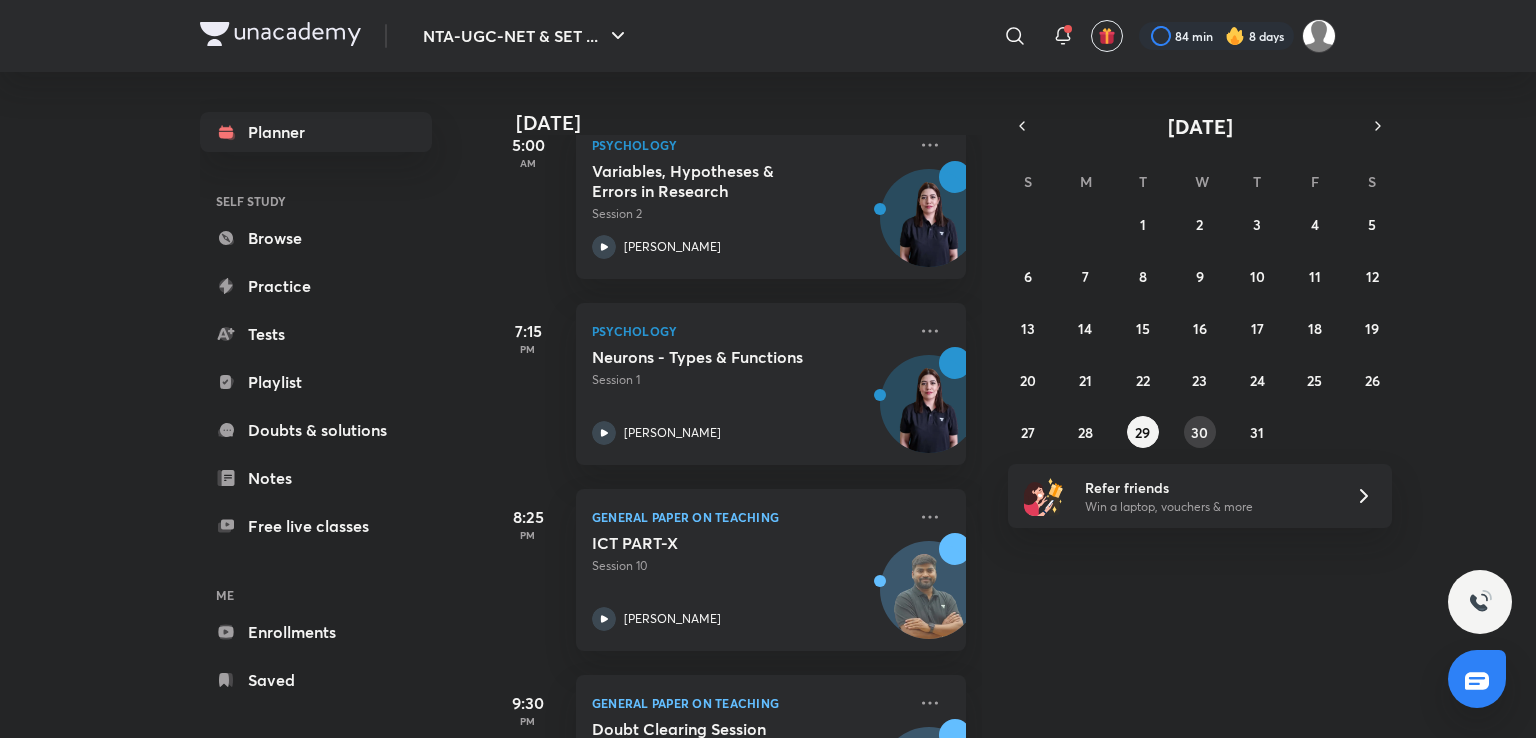 click on "30" at bounding box center [1199, 432] 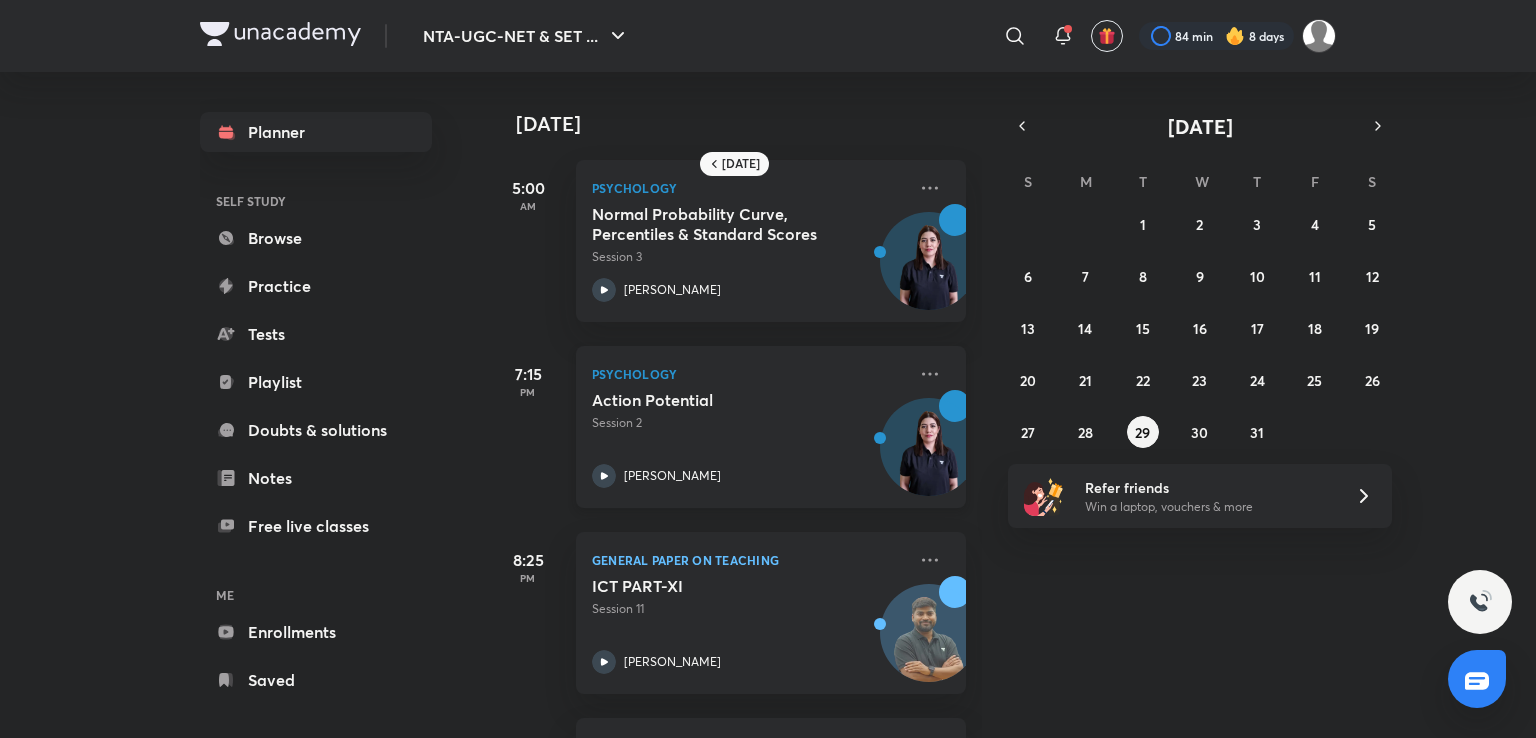 click on "Action Potential" at bounding box center [716, 400] 